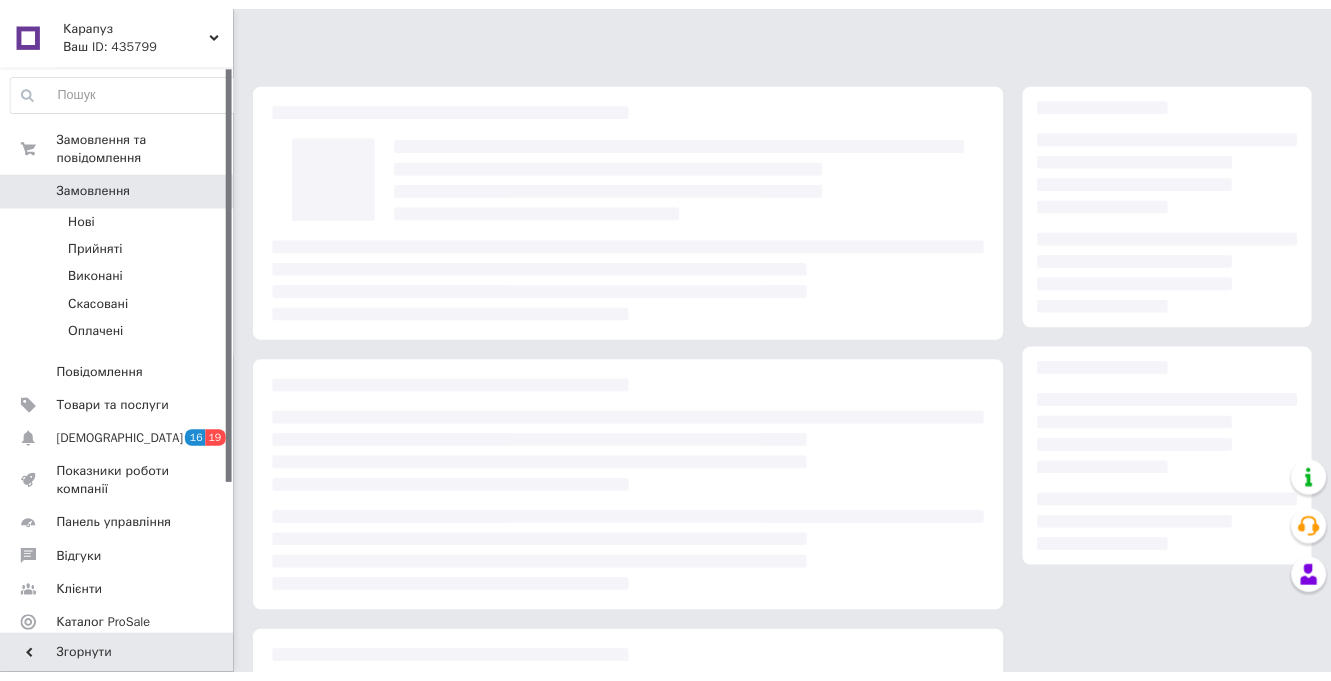 scroll, scrollTop: 0, scrollLeft: 0, axis: both 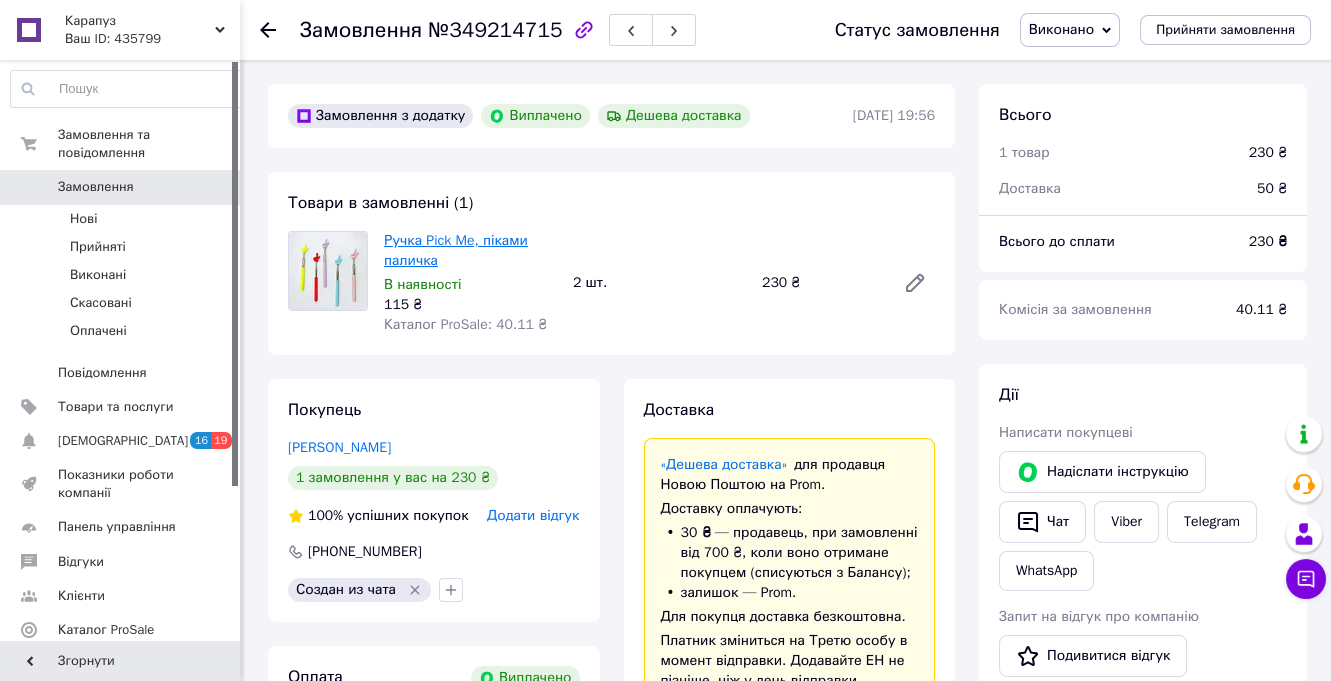 click on "Ручка Pick Me, піками паличка" at bounding box center (456, 250) 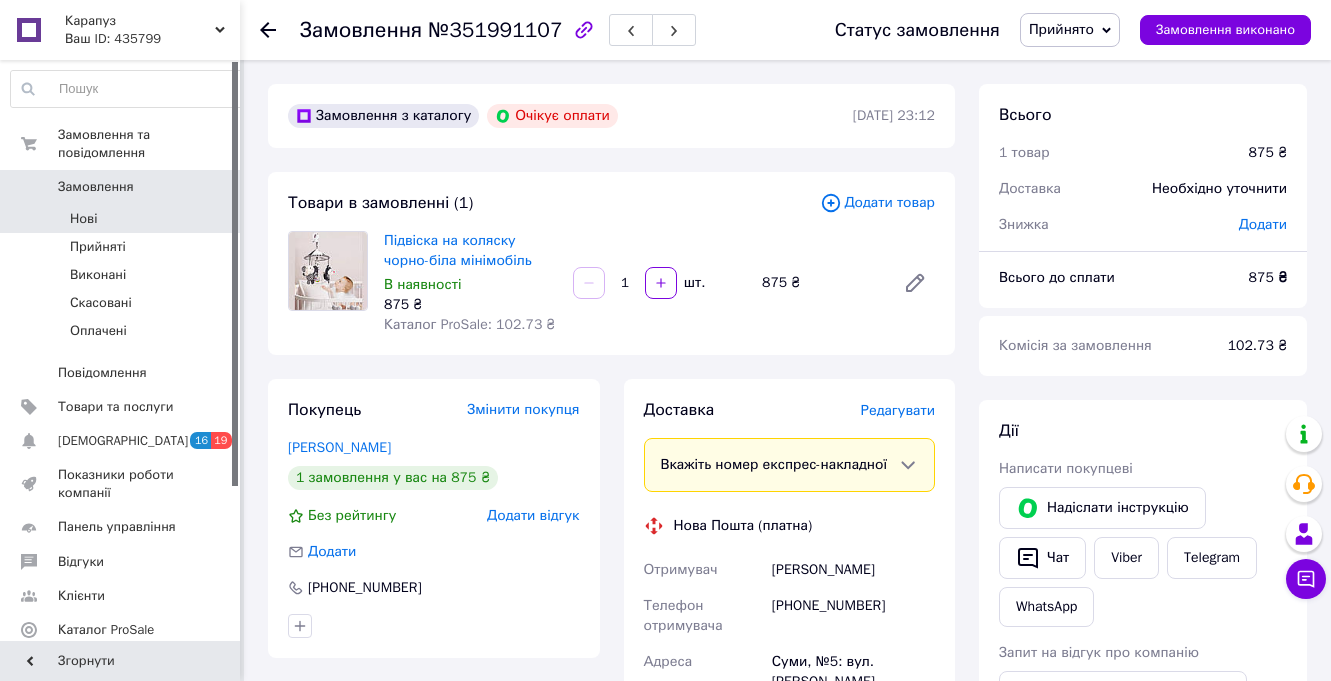 scroll, scrollTop: 0, scrollLeft: 0, axis: both 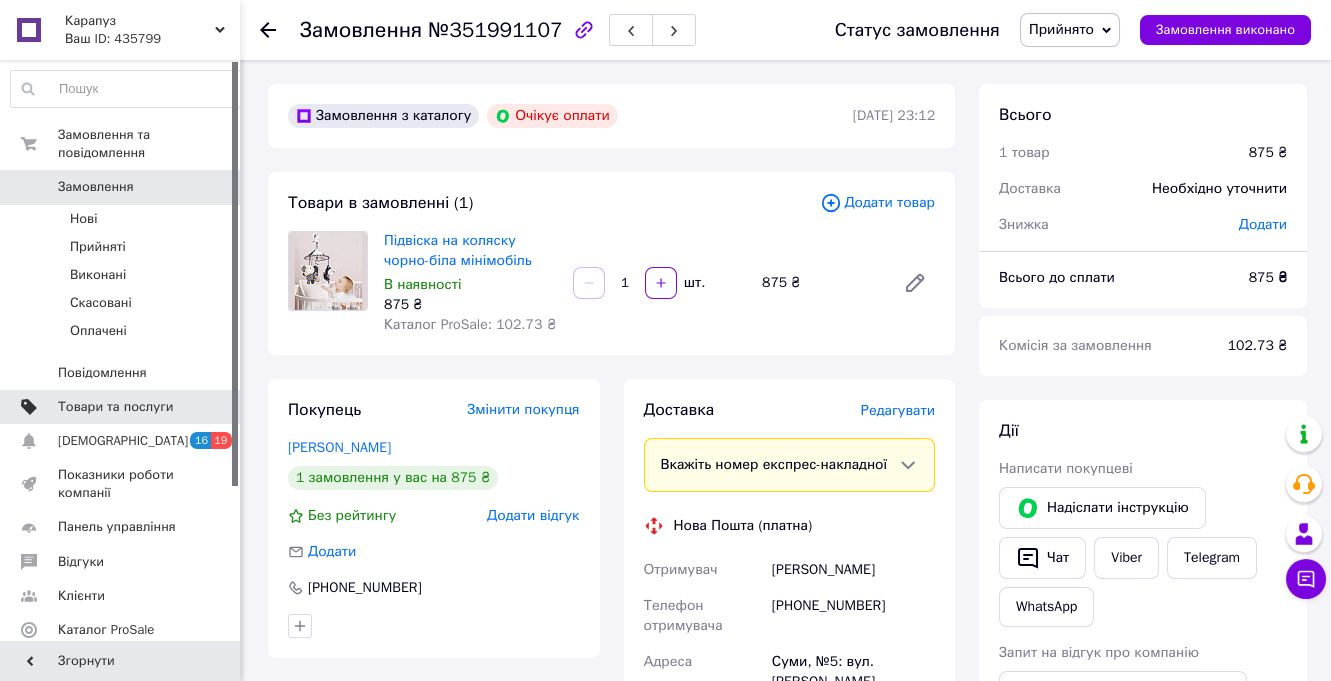 click on "Товари та послуги" at bounding box center [115, 407] 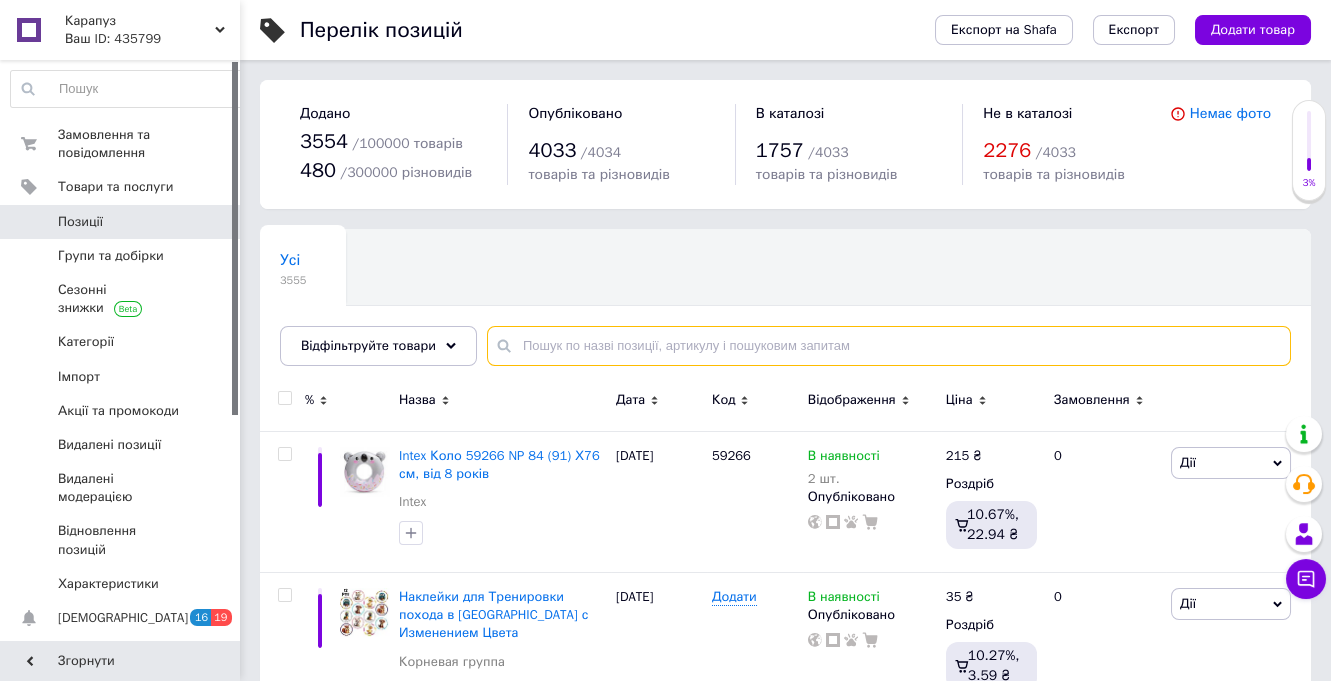click at bounding box center (889, 346) 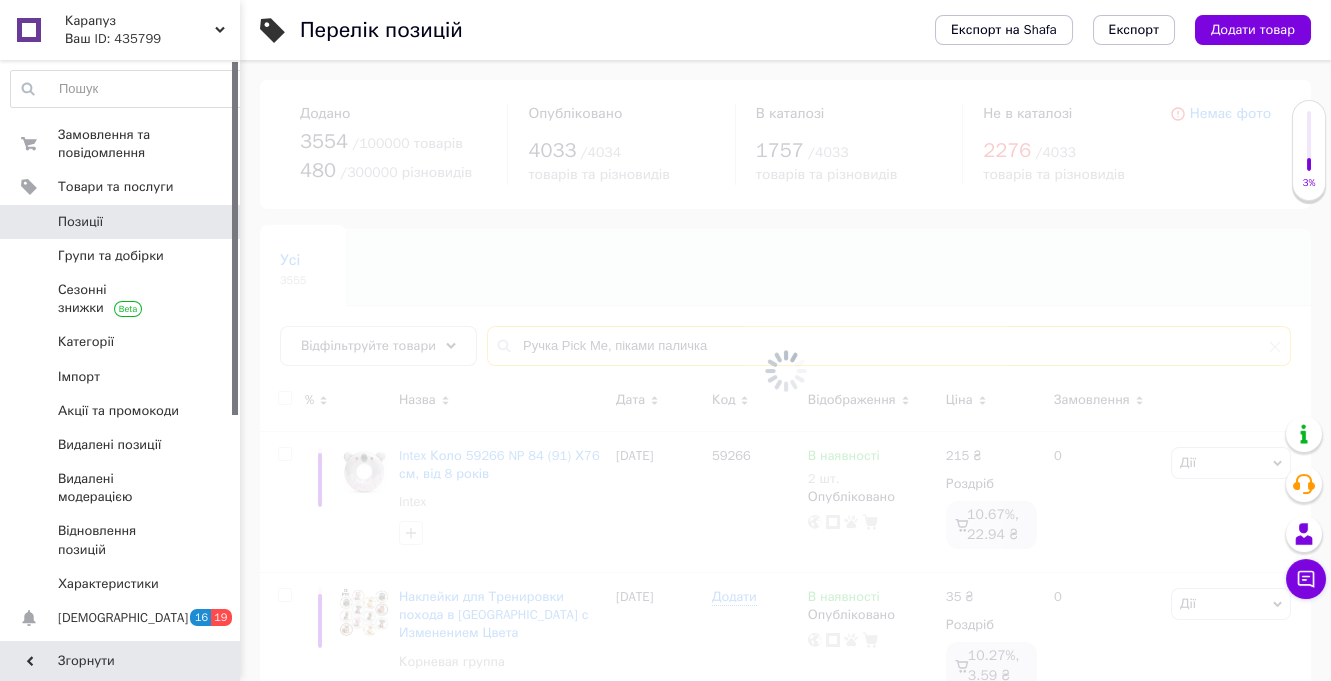 type on "Ручка Pick Me, піками паличка" 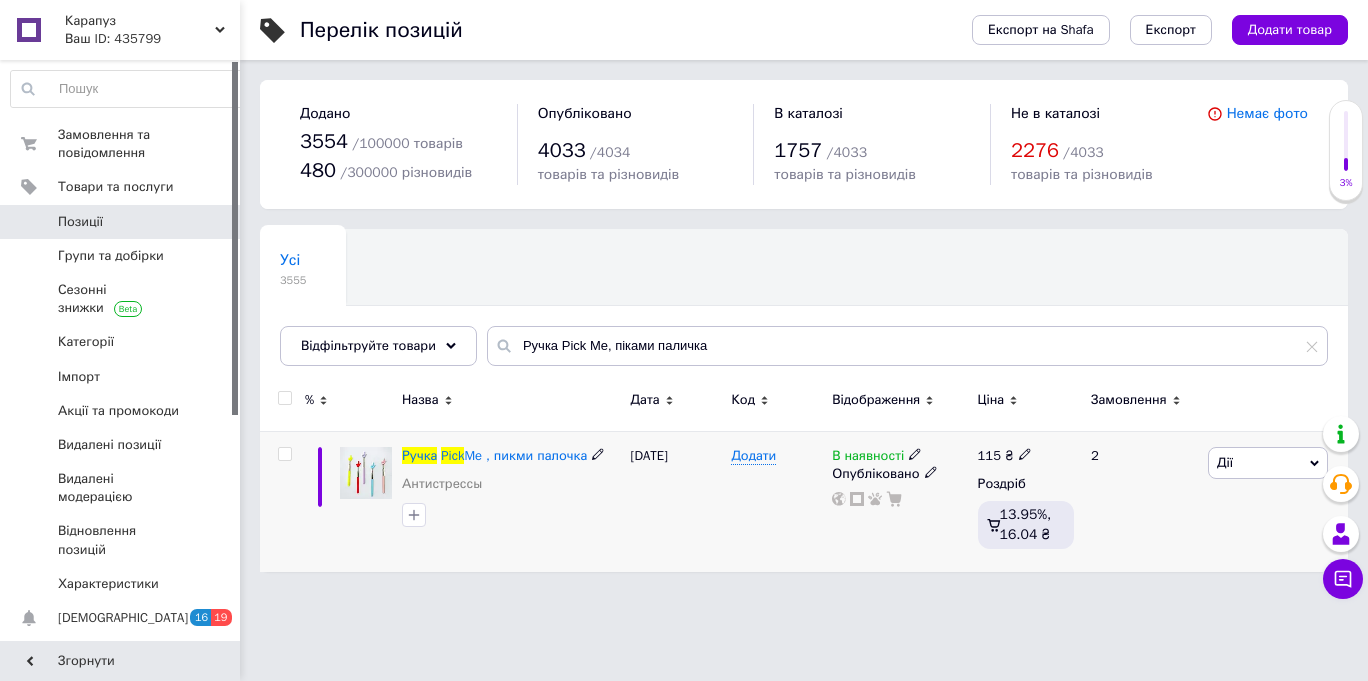 click 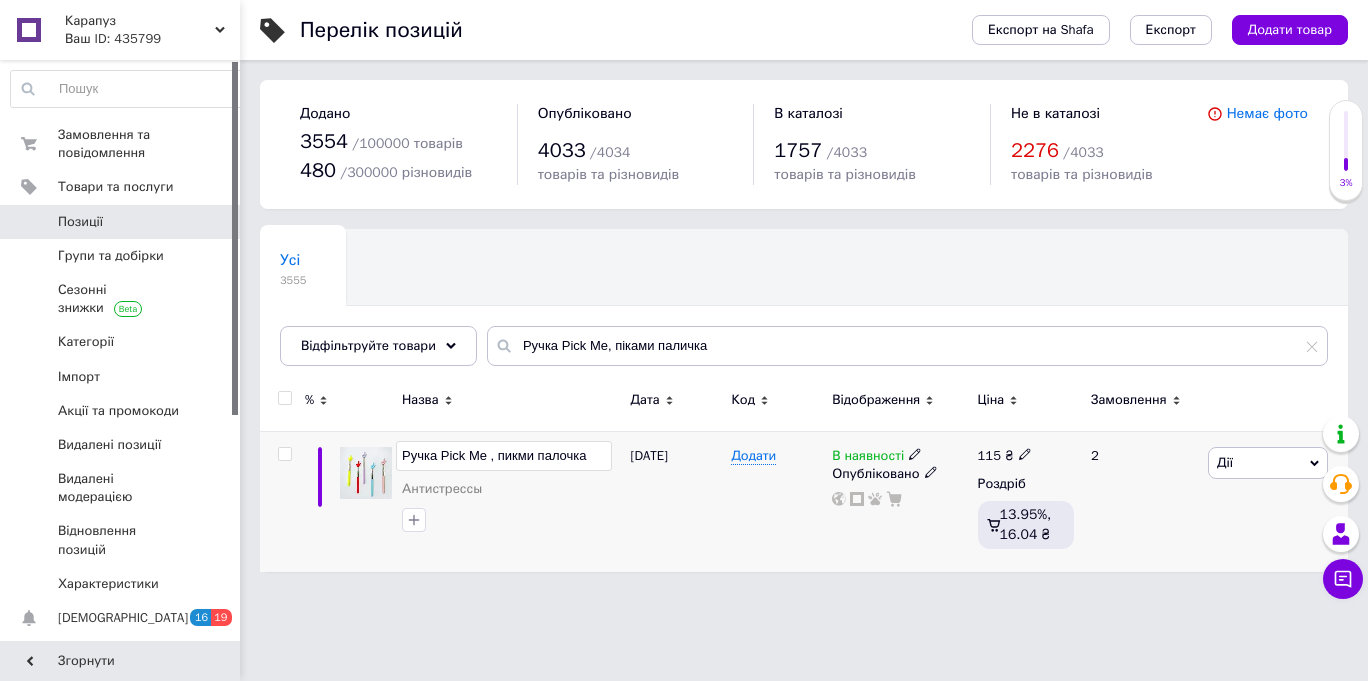 click on "16.06.2025" at bounding box center [676, 501] 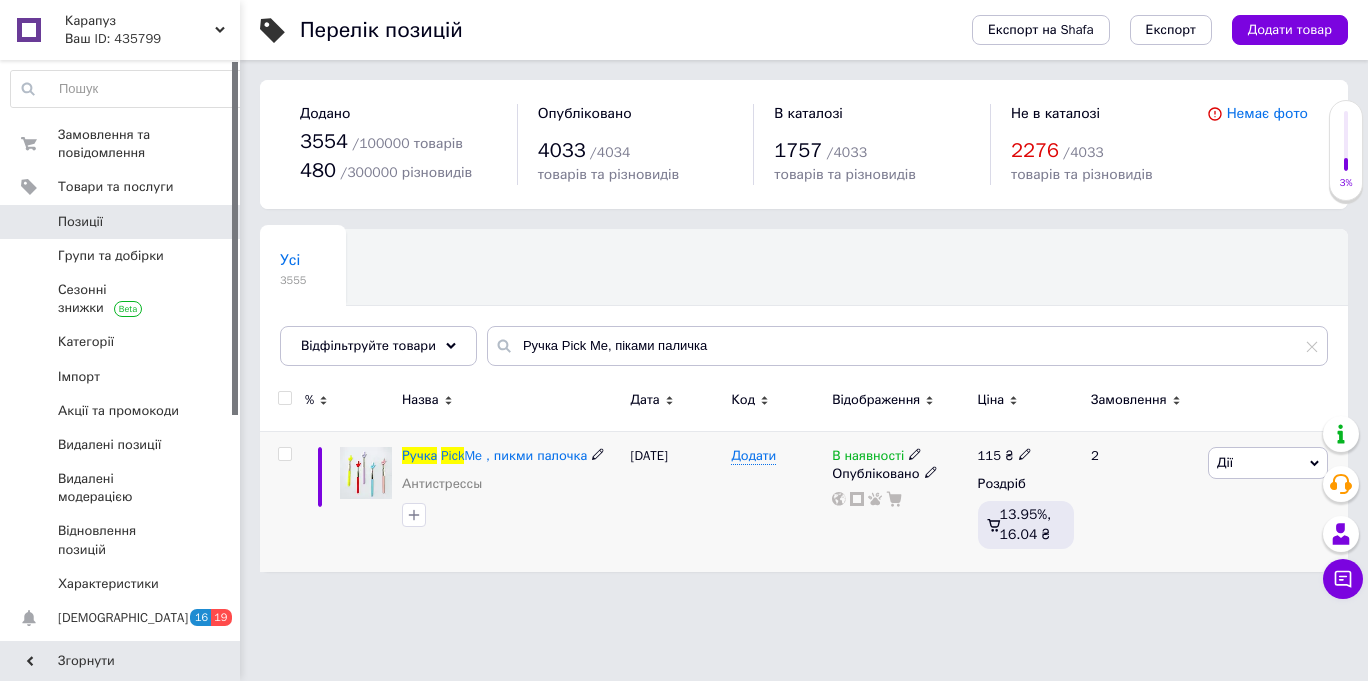 click on "Дії" at bounding box center [1268, 463] 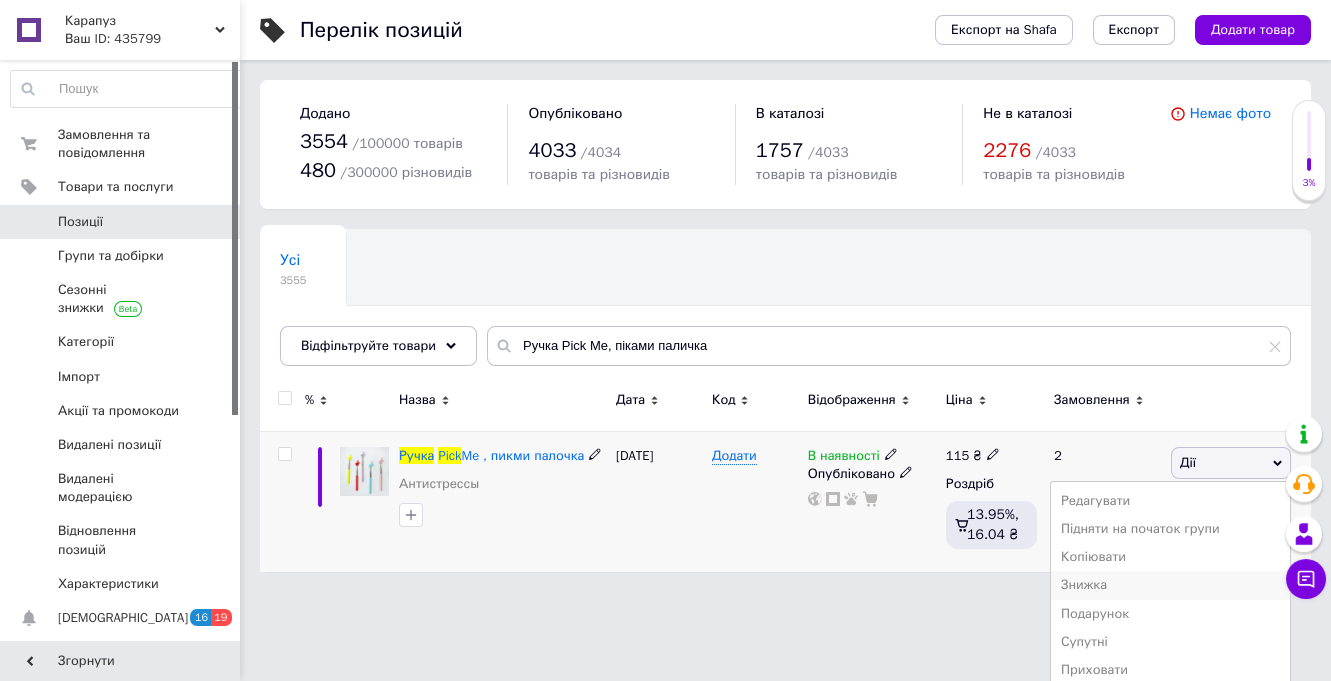 click on "Знижка" at bounding box center (1170, 585) 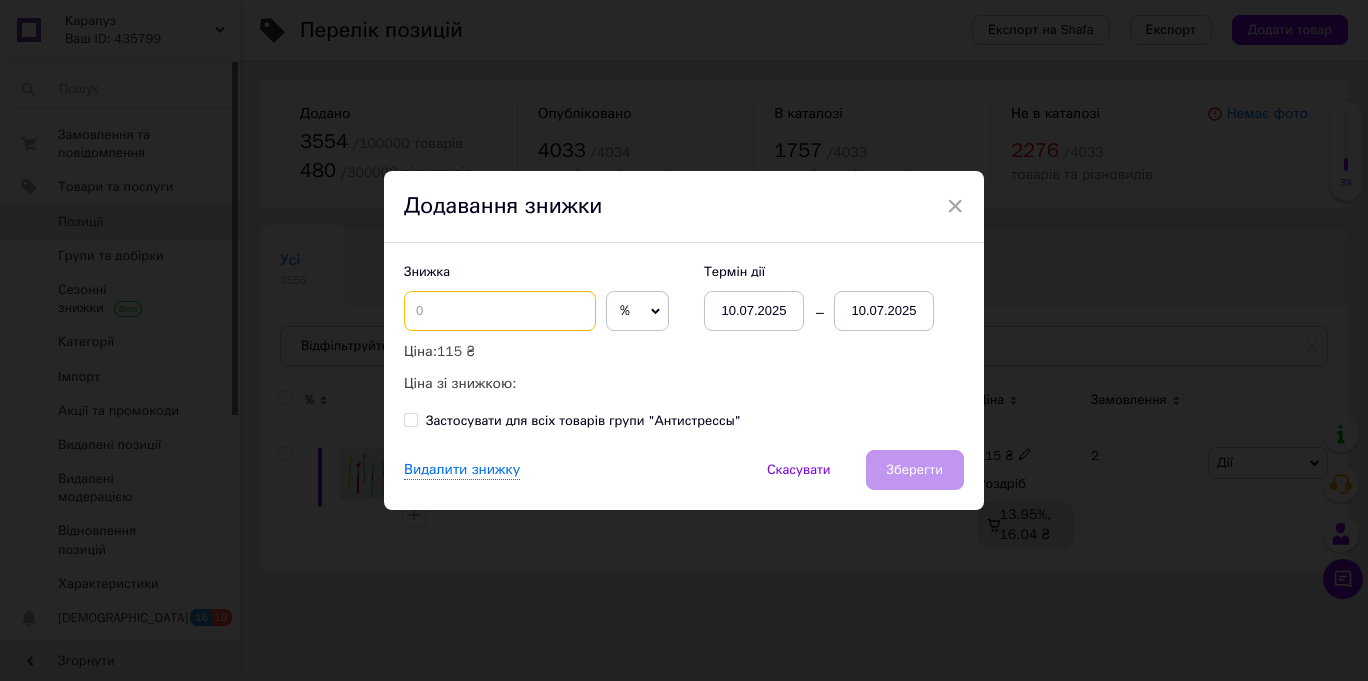 click at bounding box center (500, 311) 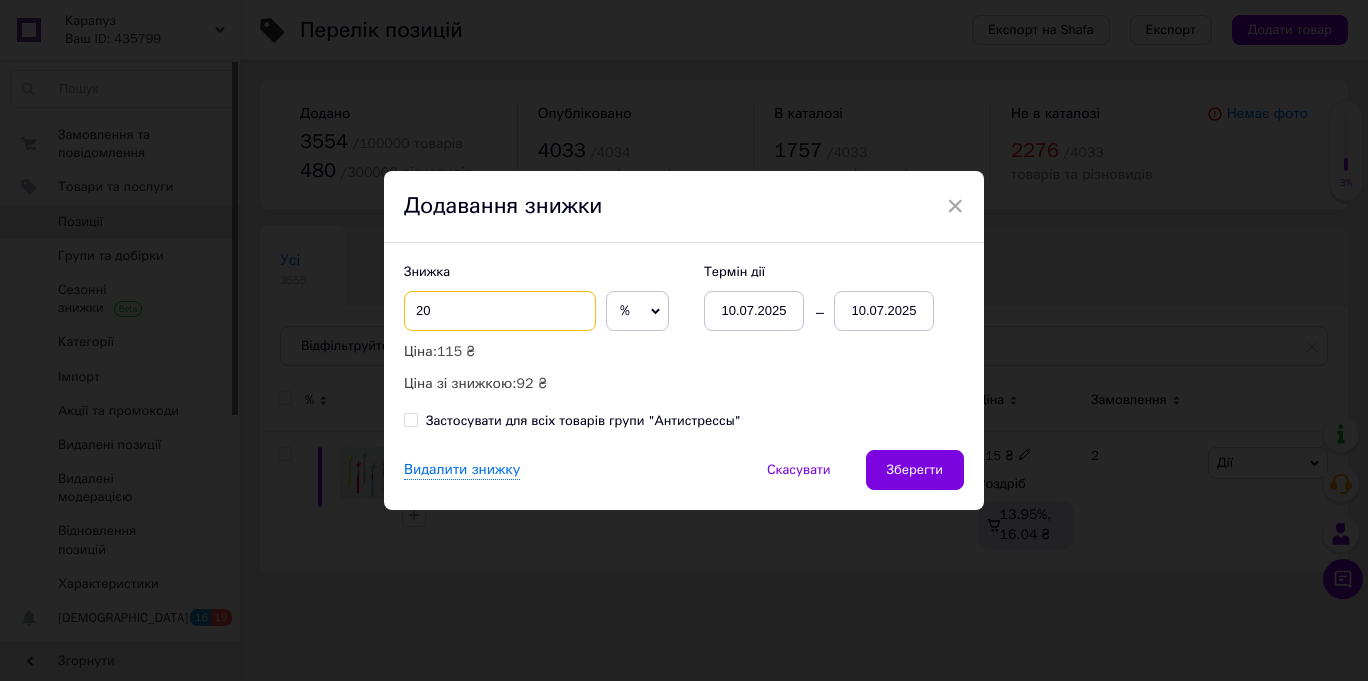 type on "20" 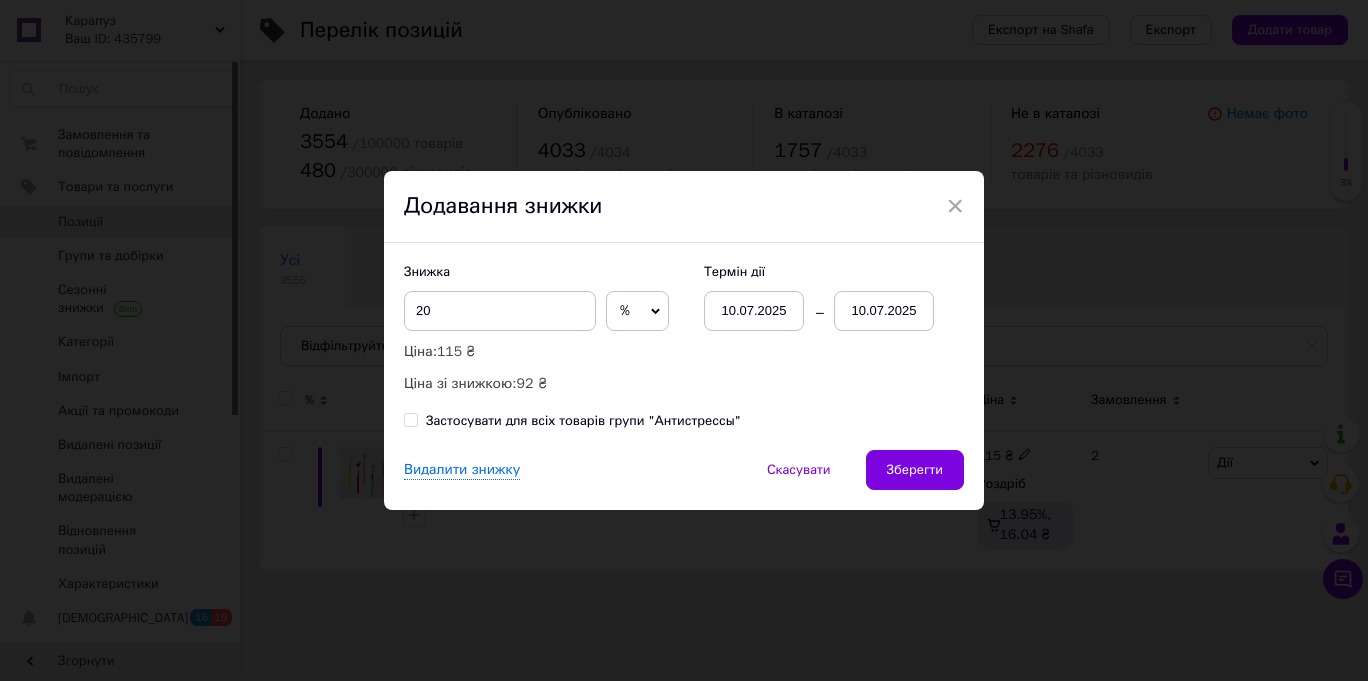click on "10.07.2025" at bounding box center [884, 311] 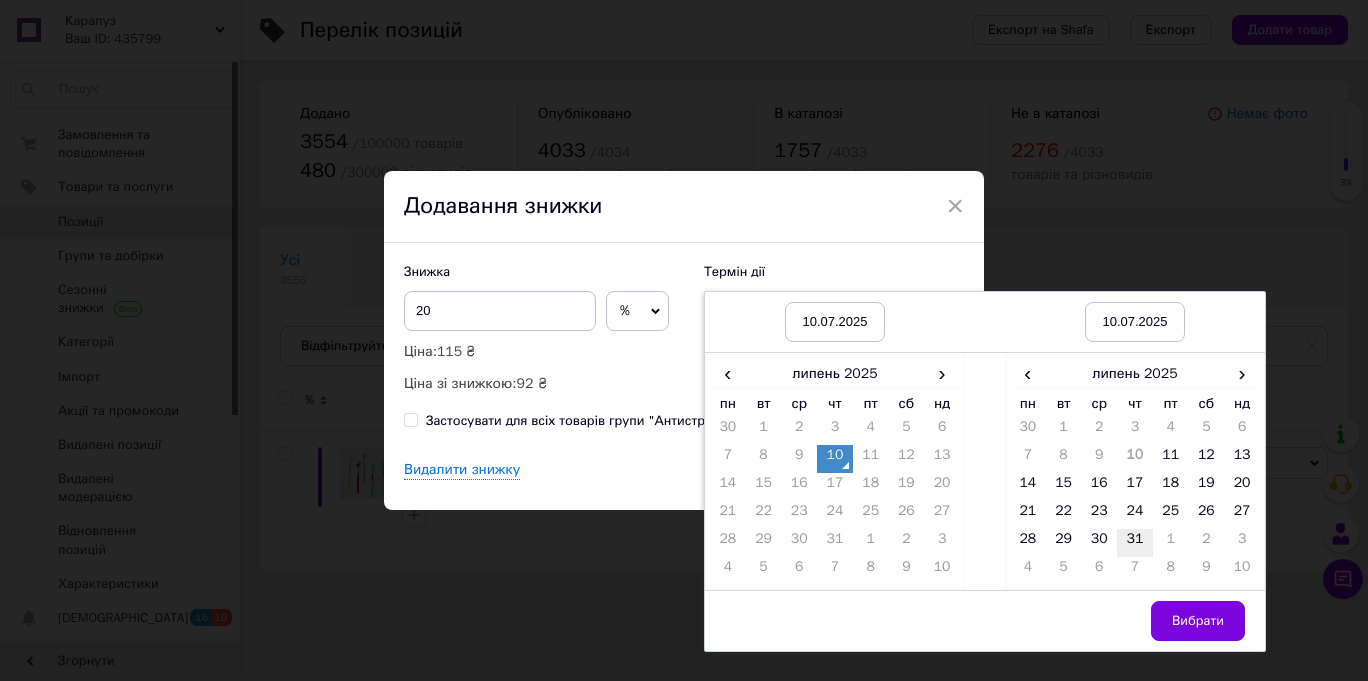 click on "31" at bounding box center [1135, 543] 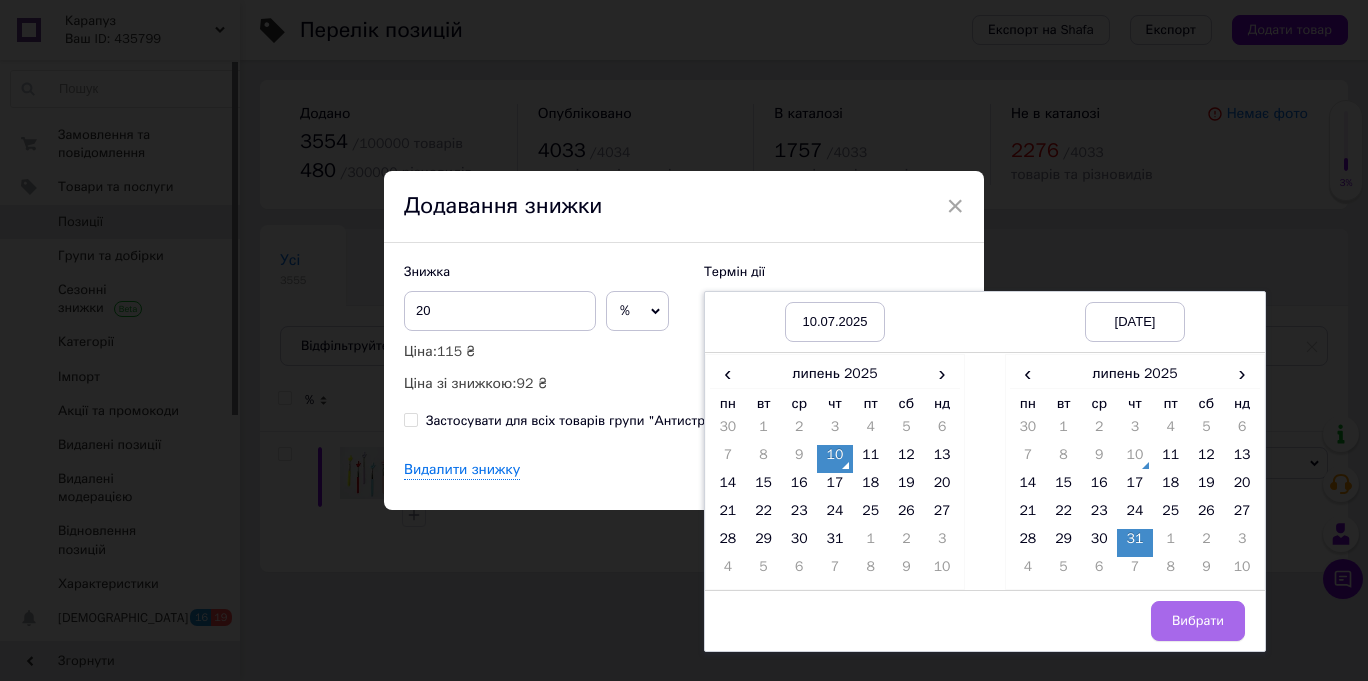 click on "Вибрати" at bounding box center [1198, 621] 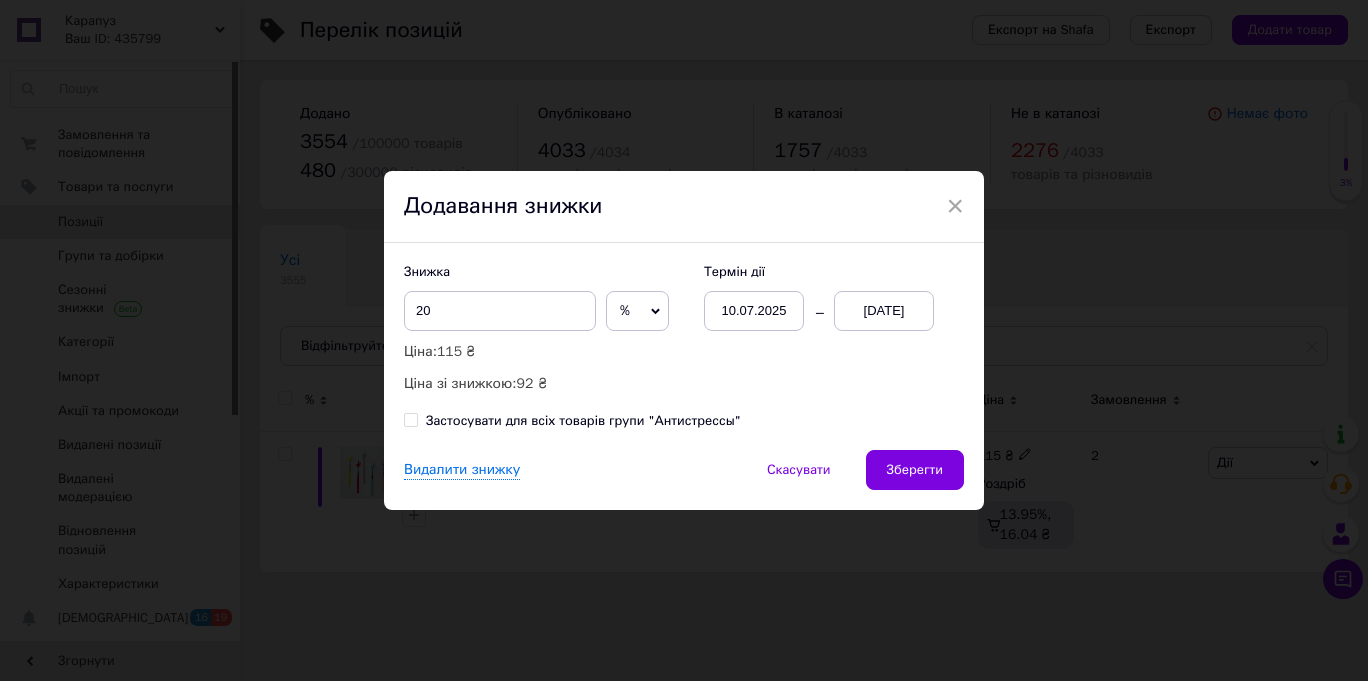 drag, startPoint x: 616, startPoint y: 409, endPoint x: 652, endPoint y: 424, distance: 39 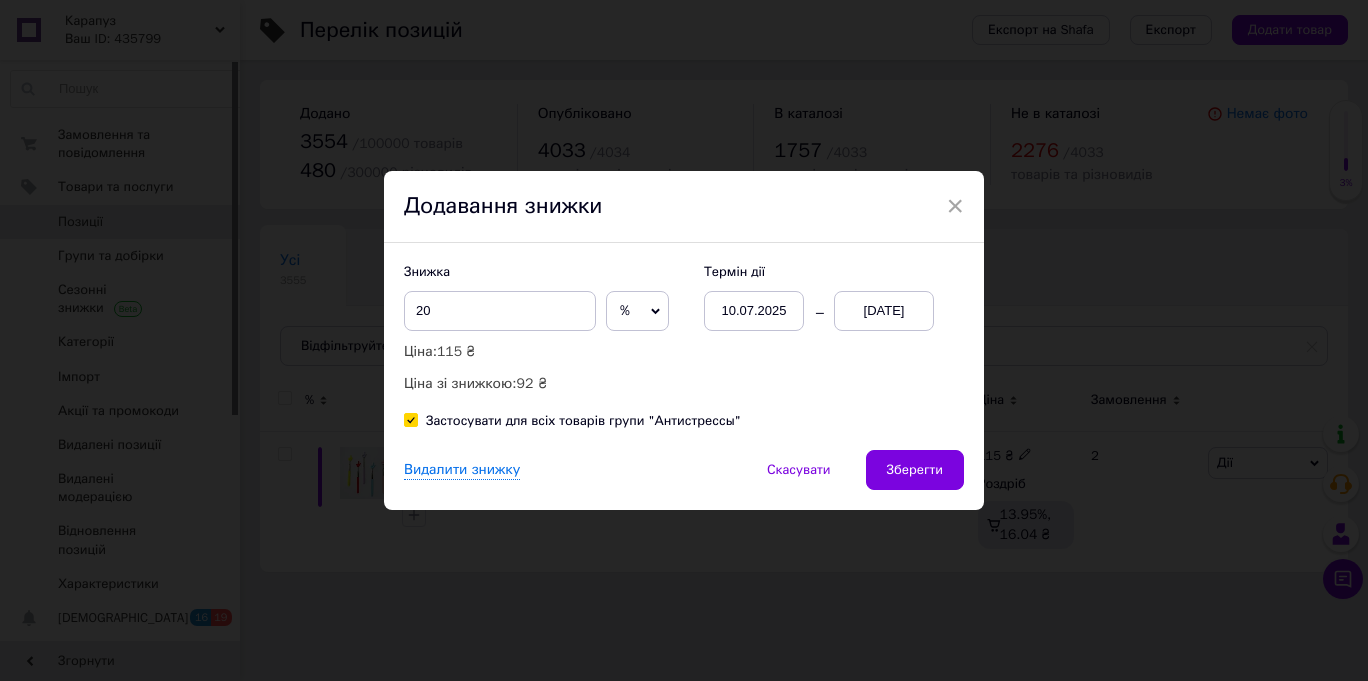 checkbox on "true" 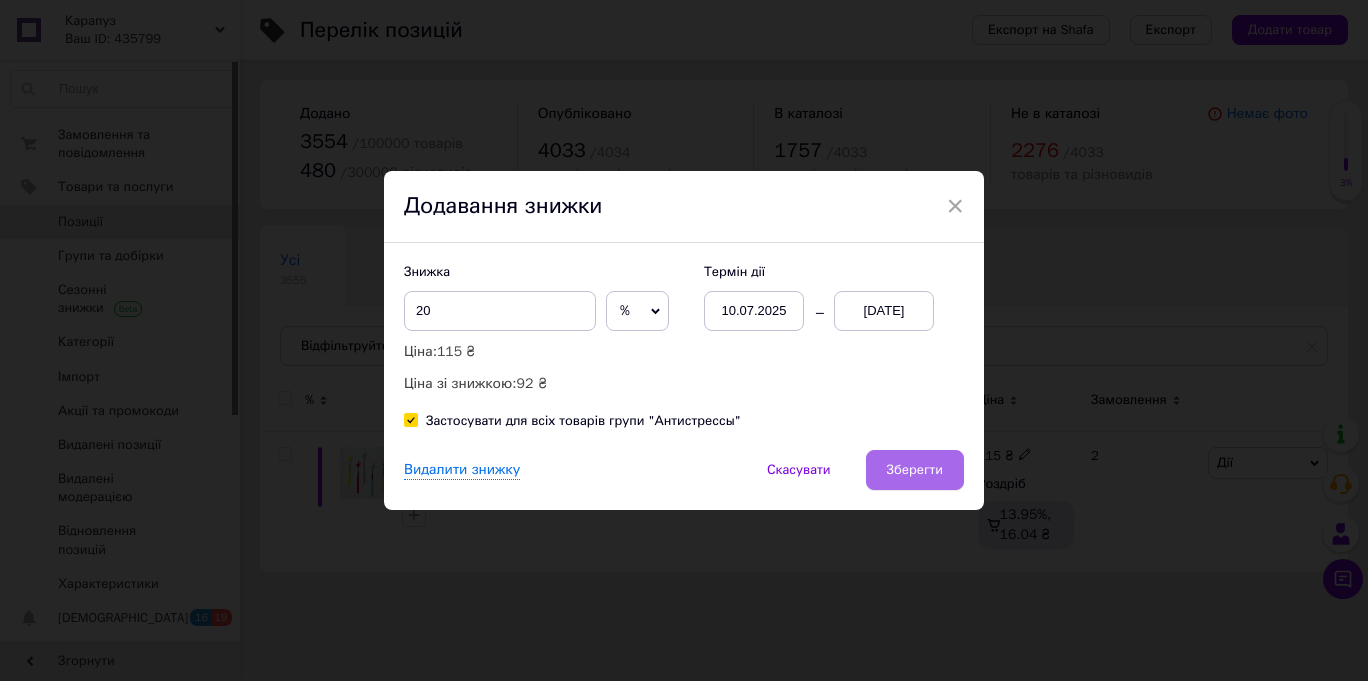 click on "Зберегти" at bounding box center [915, 470] 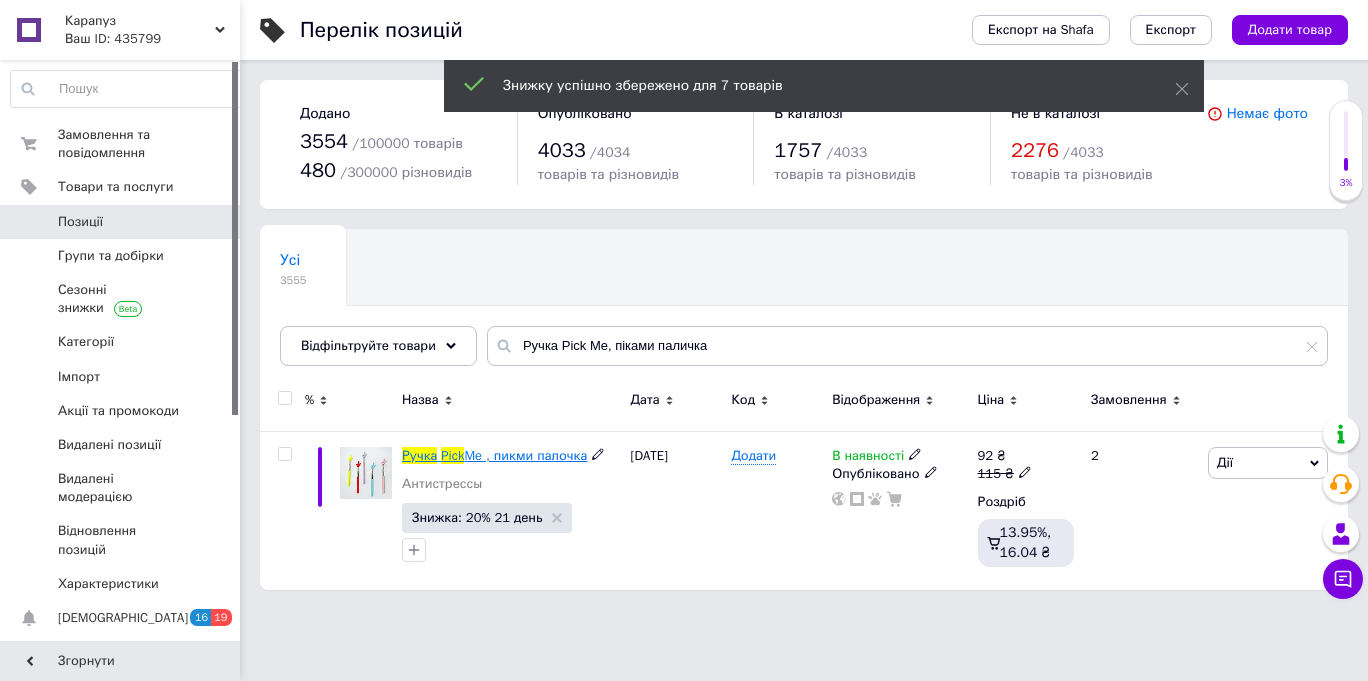 click on "Me , пикми палочка" at bounding box center (525, 455) 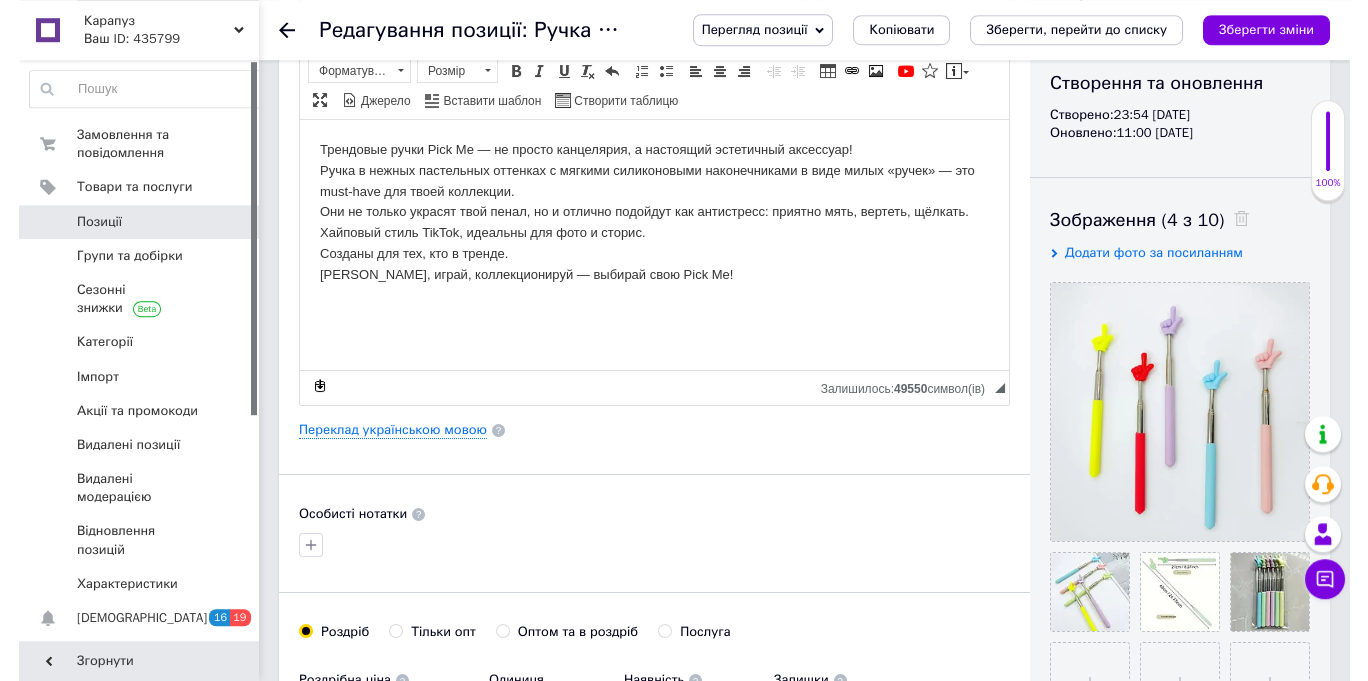 scroll, scrollTop: 216, scrollLeft: 0, axis: vertical 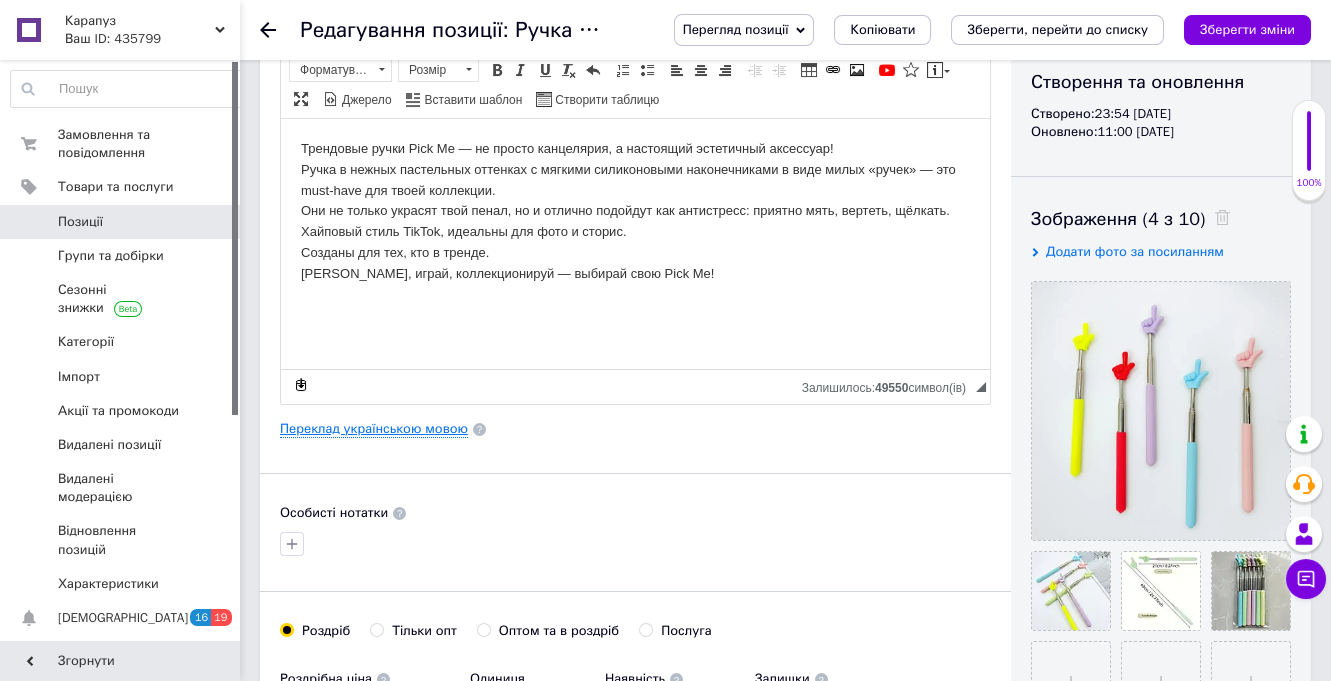 drag, startPoint x: 382, startPoint y: 429, endPoint x: 398, endPoint y: 203, distance: 226.56566 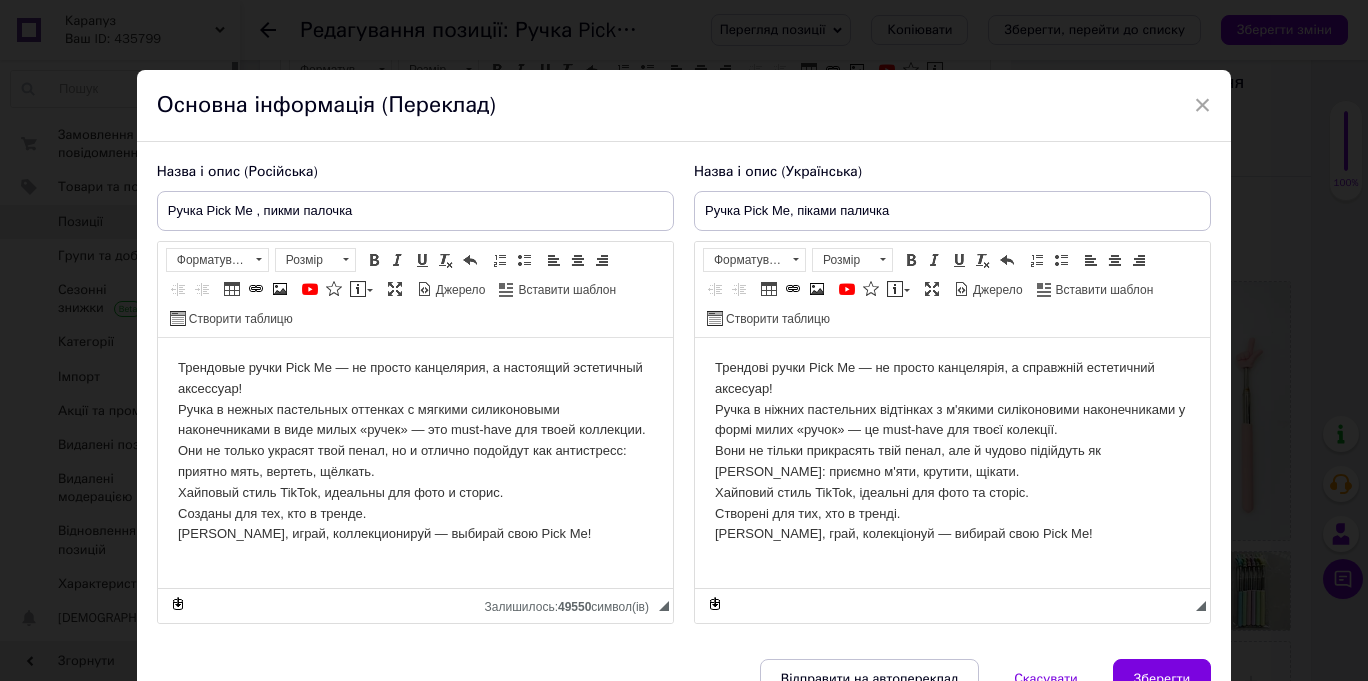 scroll, scrollTop: 0, scrollLeft: 0, axis: both 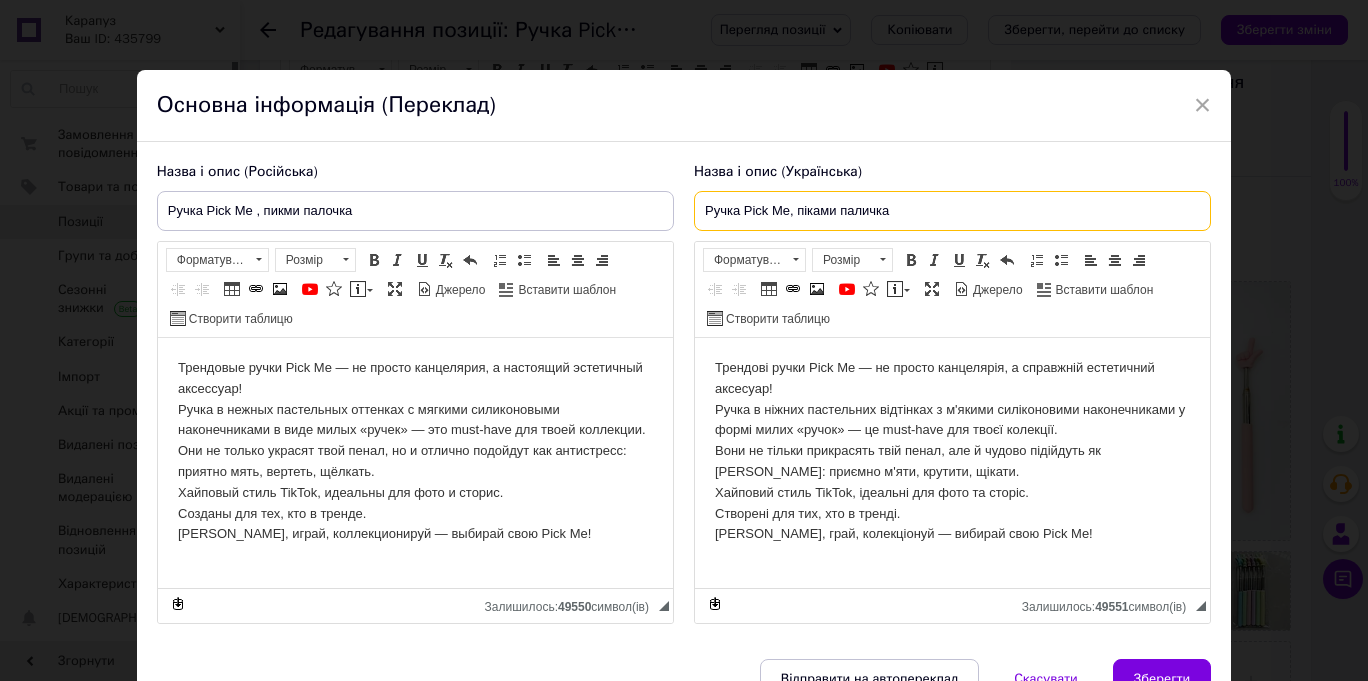 click on "Ручка Pick Me, піками паличка" at bounding box center [952, 211] 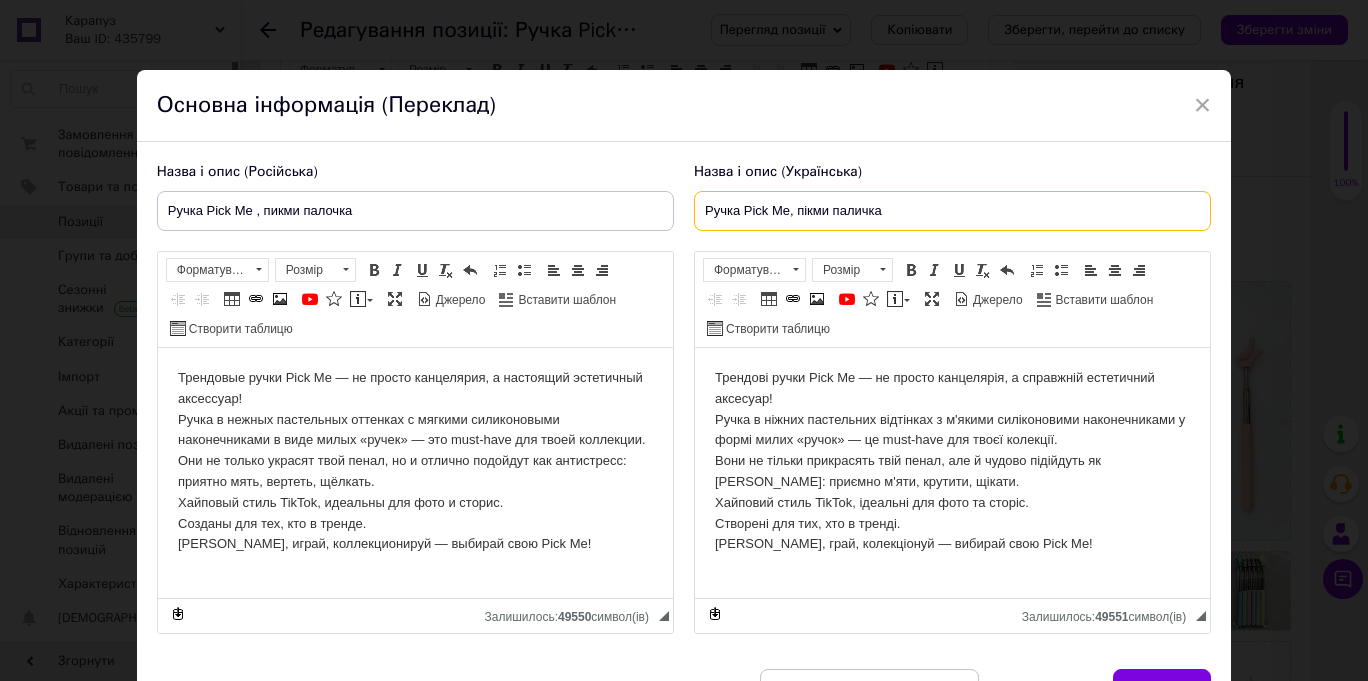 click on "Ручка Pick Me, пікми паличка" at bounding box center (952, 211) 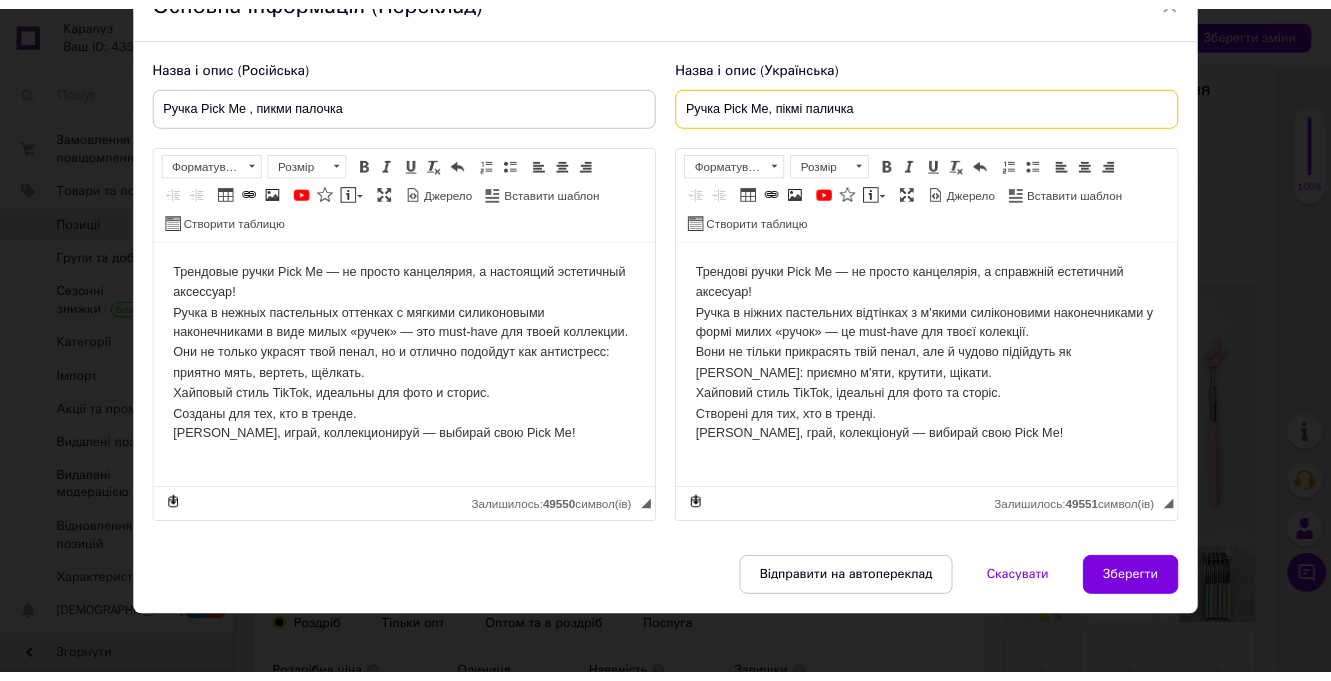 scroll, scrollTop: 118, scrollLeft: 0, axis: vertical 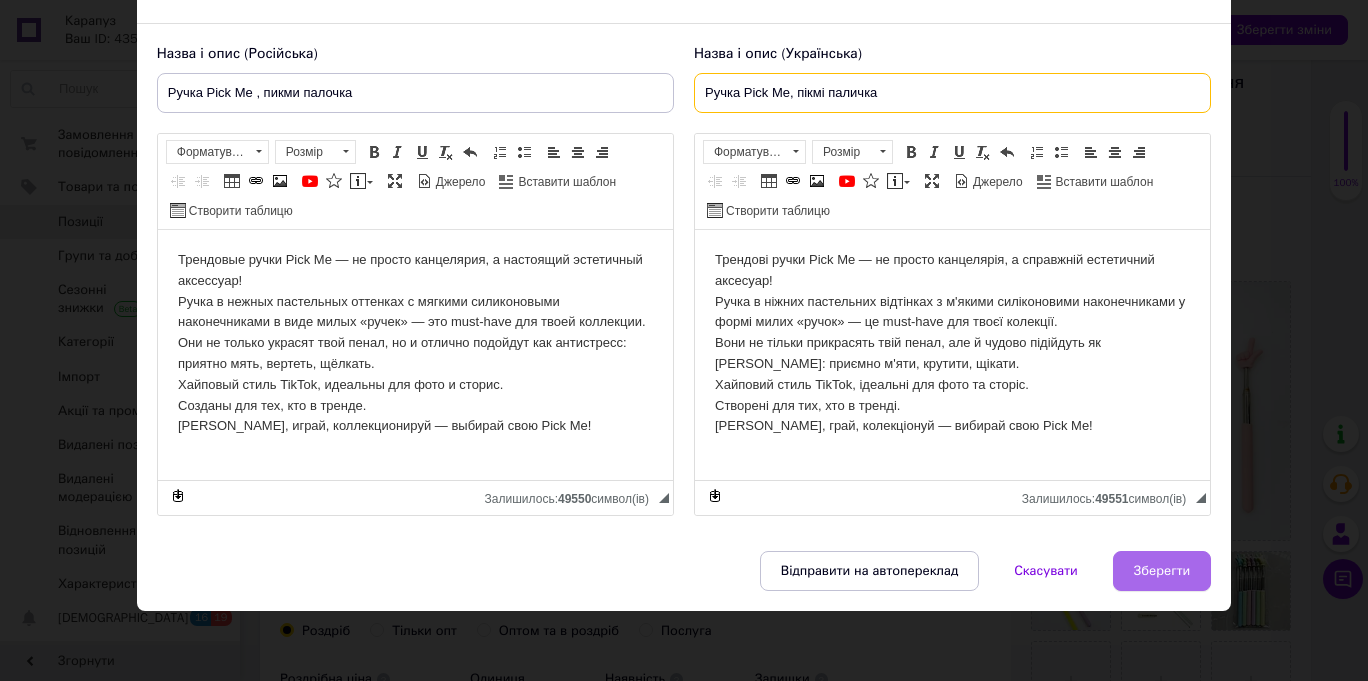 type on "Ручка Pick Me, пікмі паличка" 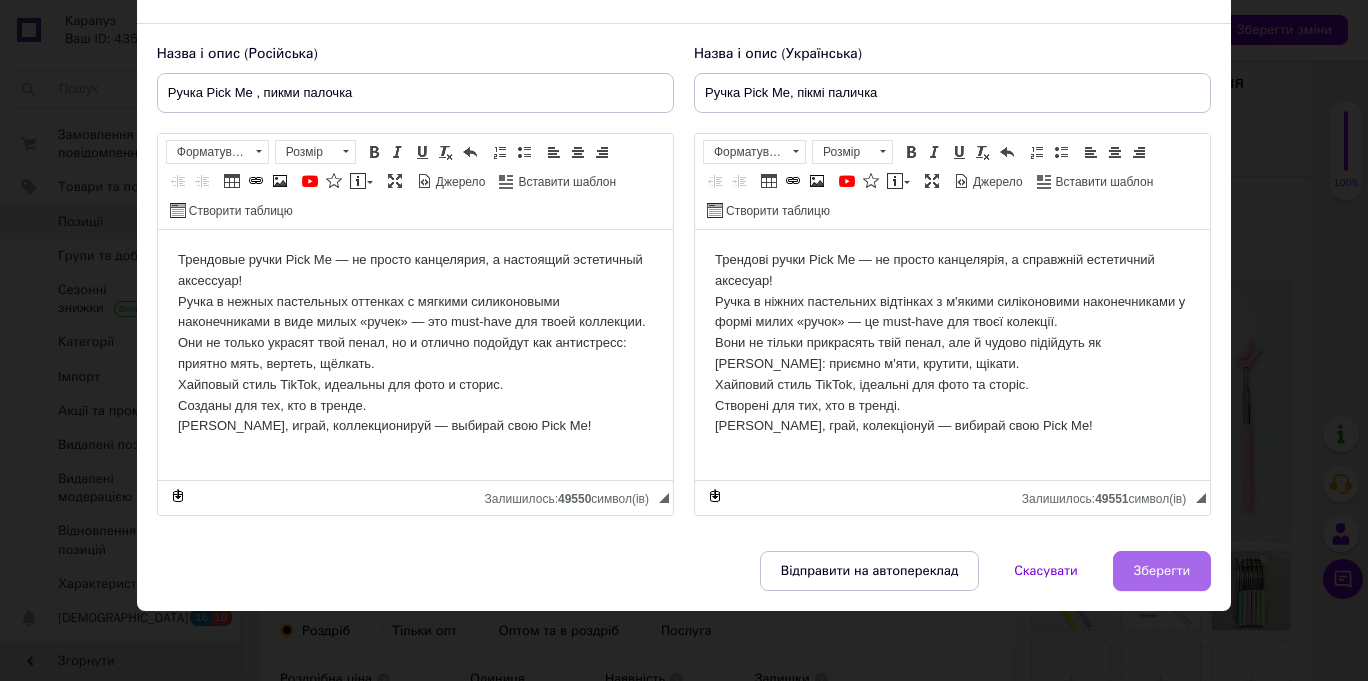 click on "Зберегти" at bounding box center [1162, 571] 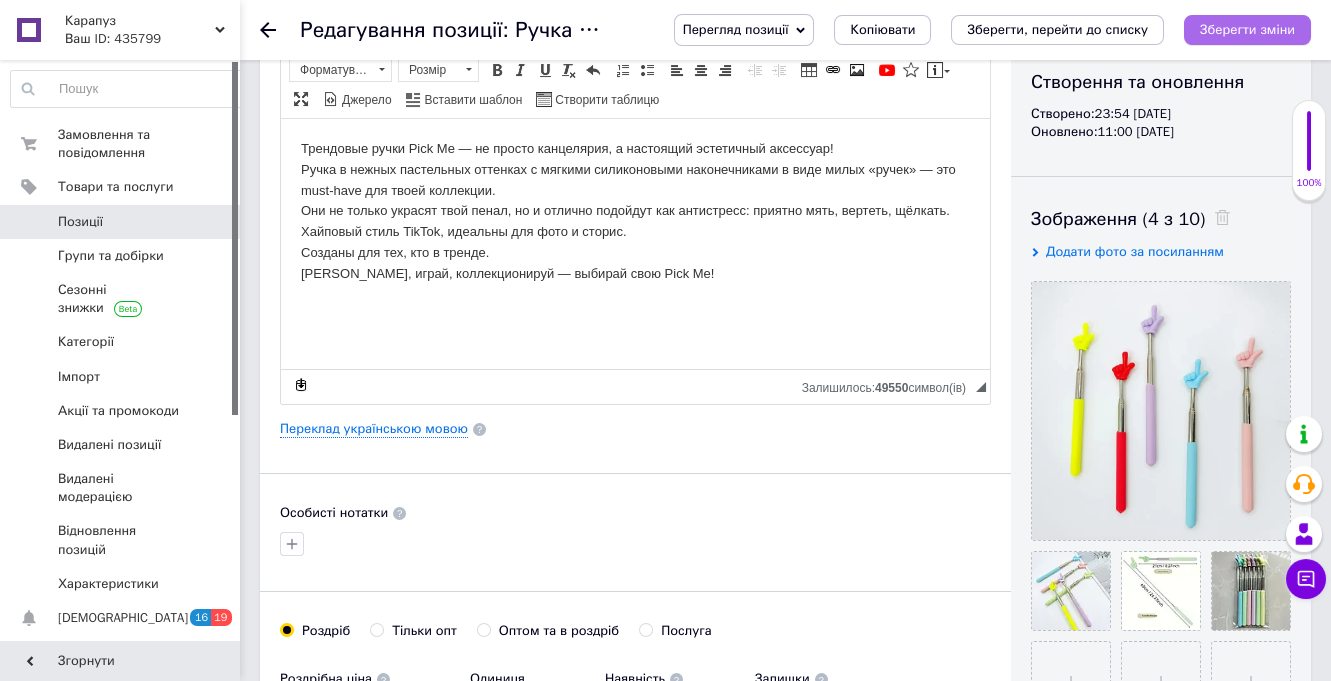 click on "Зберегти зміни" at bounding box center [1247, 29] 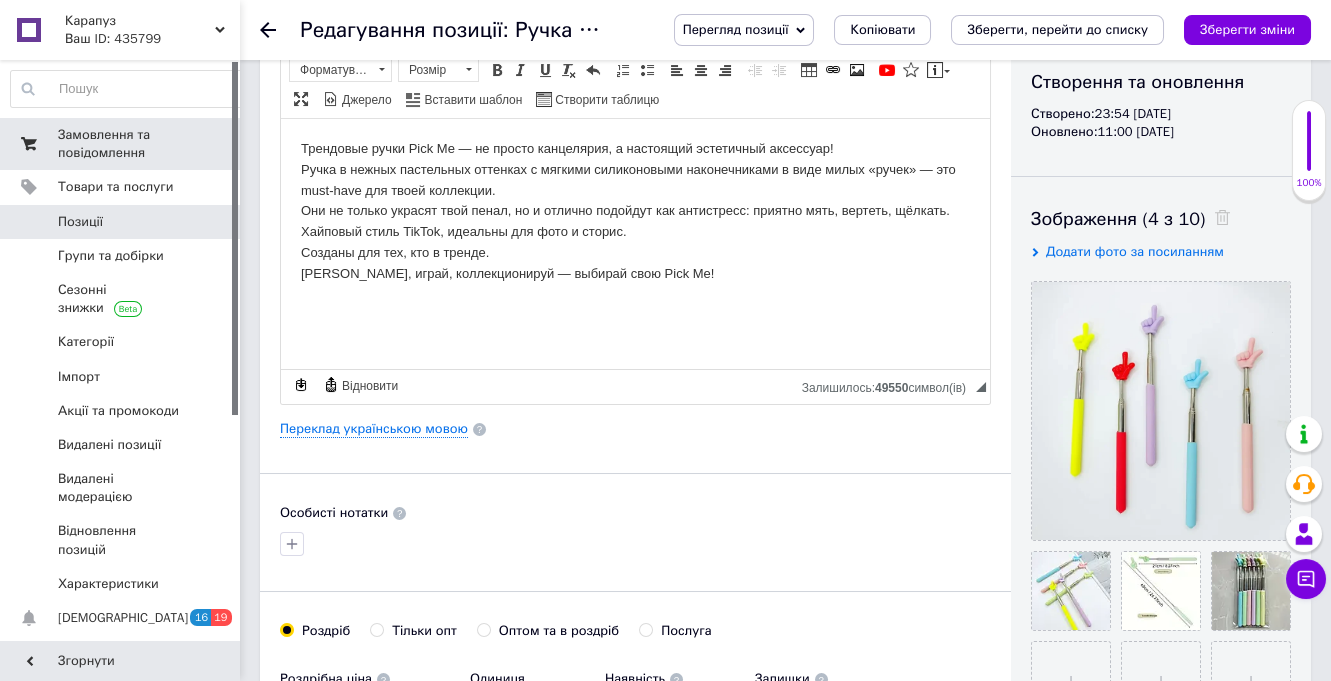 click on "Замовлення та повідомлення" at bounding box center [121, 144] 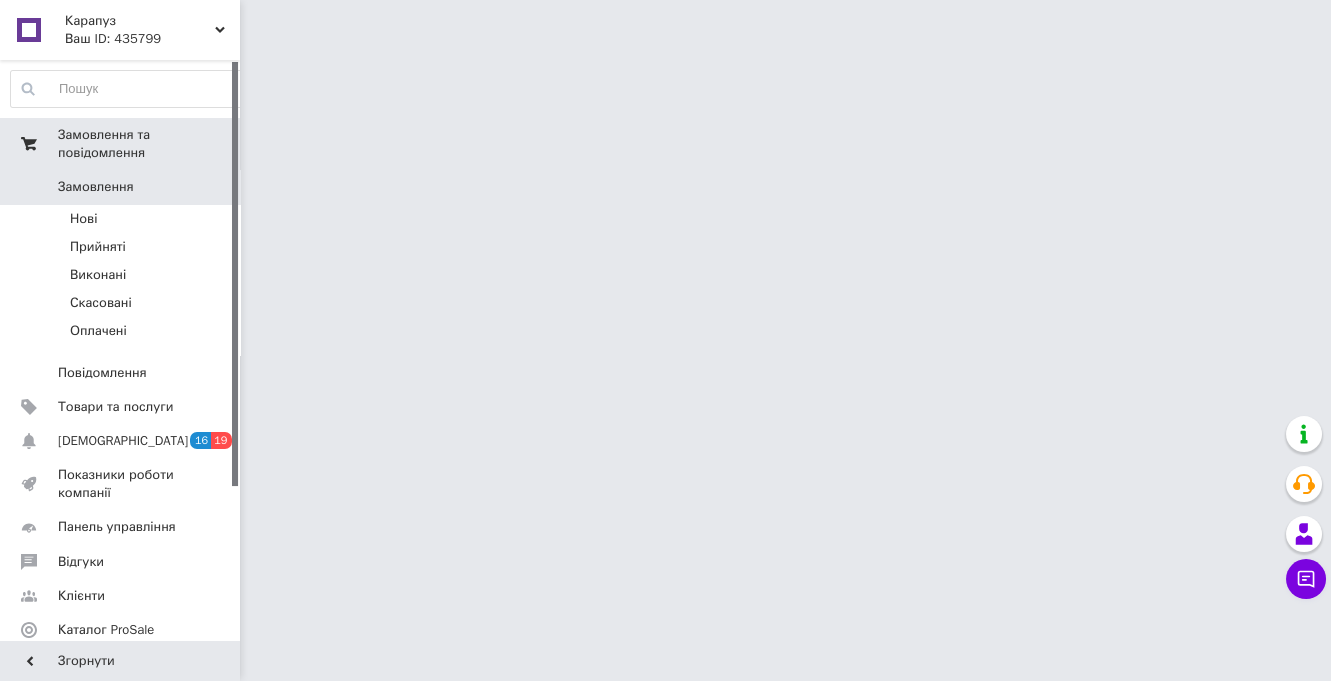 scroll, scrollTop: 0, scrollLeft: 0, axis: both 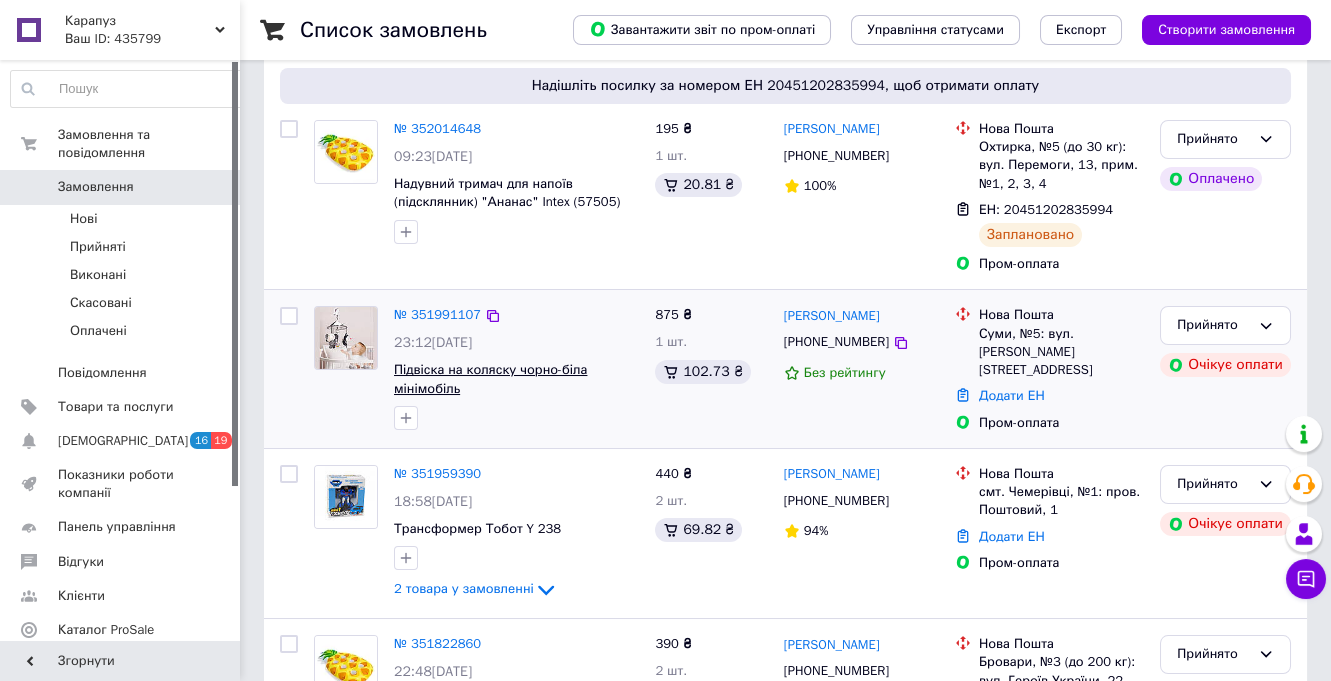 click on "Підвіска на коляску чорно-біла мінімобіль" at bounding box center [490, 379] 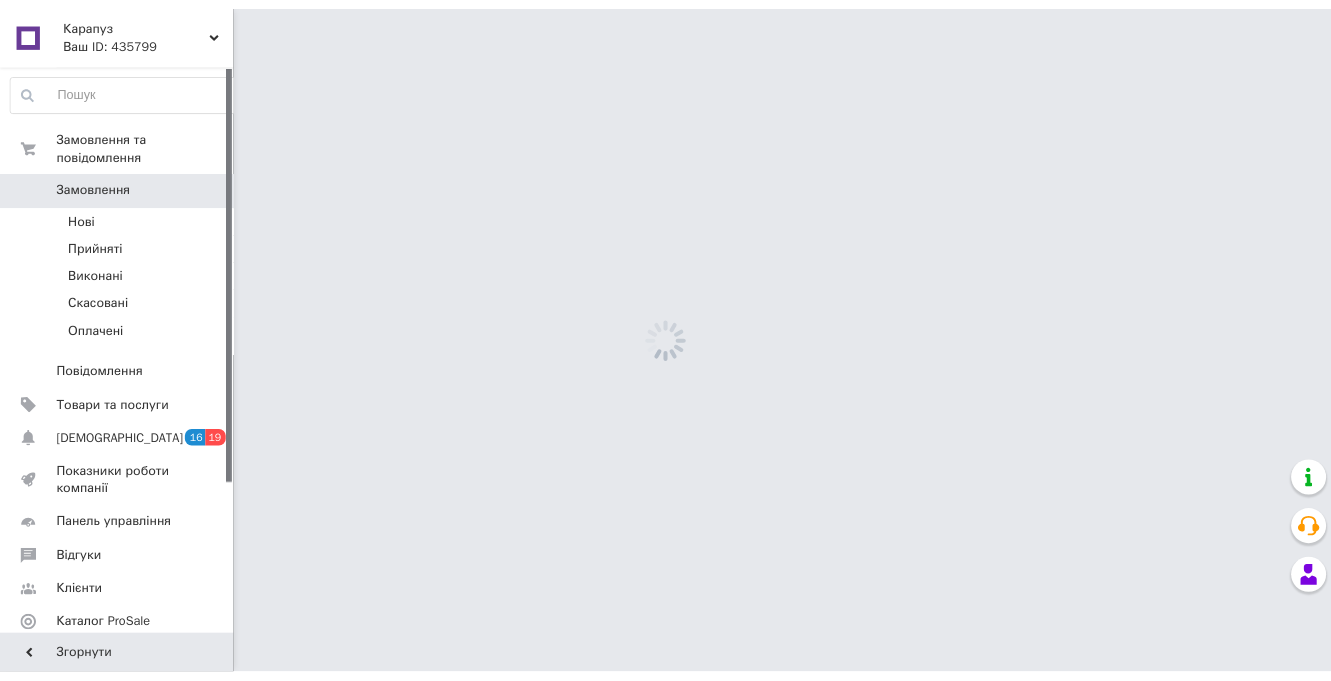 scroll, scrollTop: 0, scrollLeft: 0, axis: both 